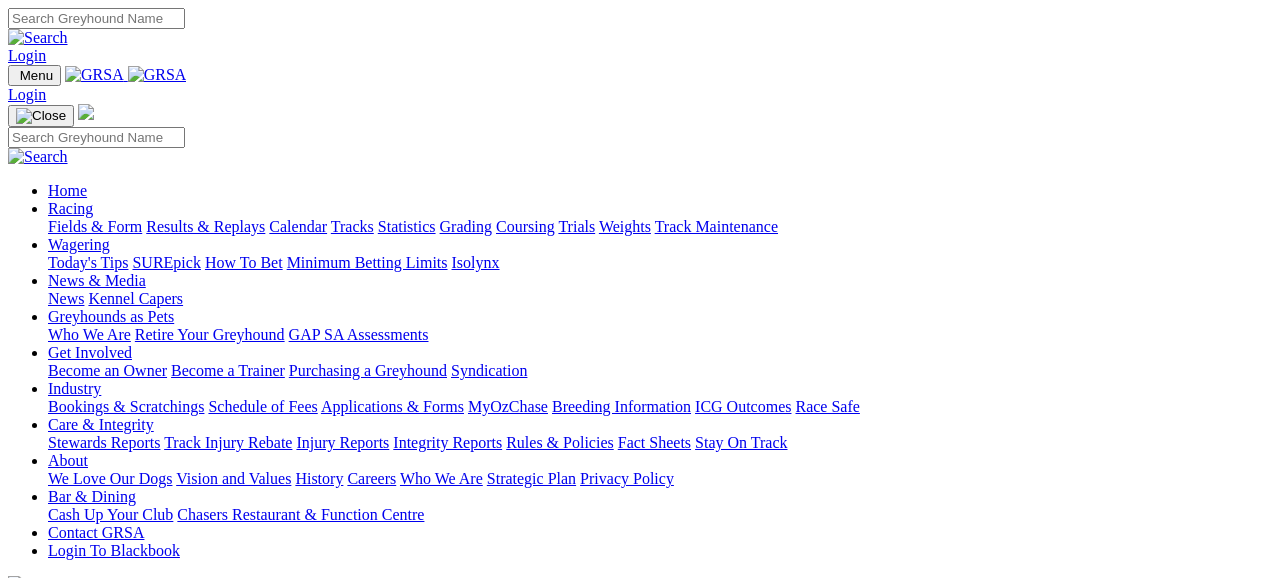 scroll, scrollTop: 707, scrollLeft: 0, axis: vertical 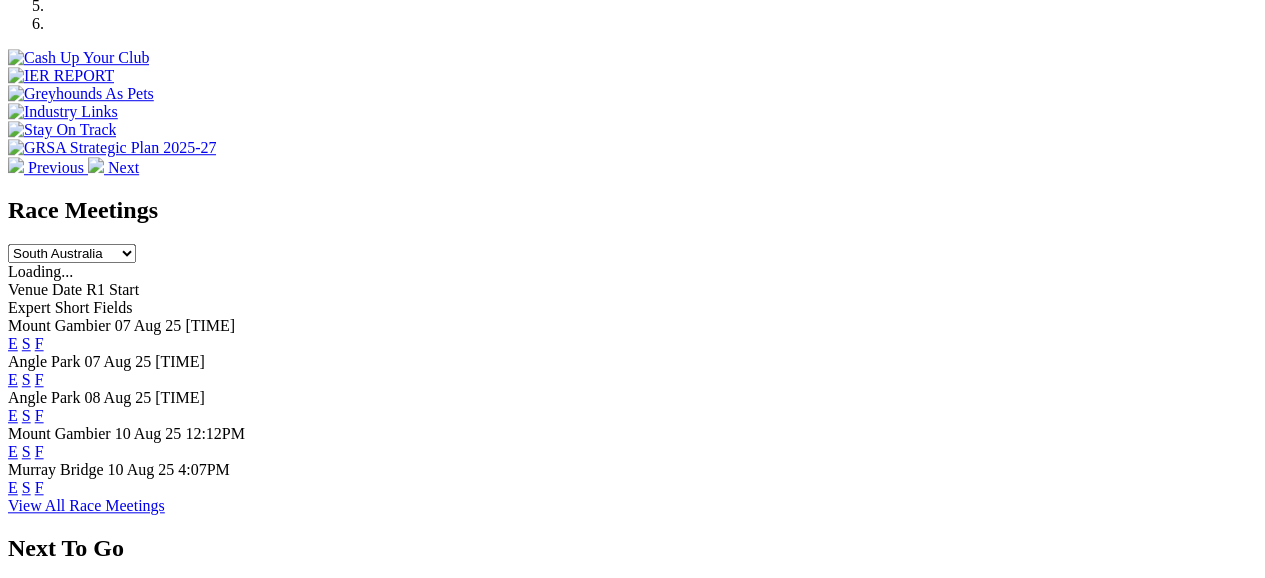 click on "F" at bounding box center (39, 415) 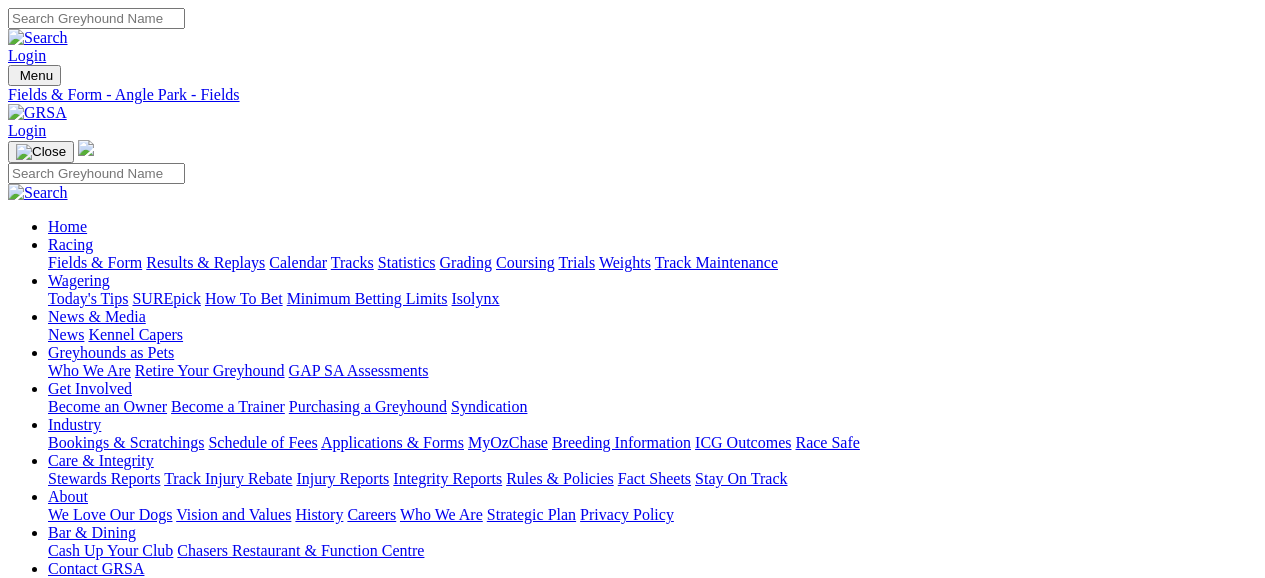 scroll, scrollTop: 0, scrollLeft: 0, axis: both 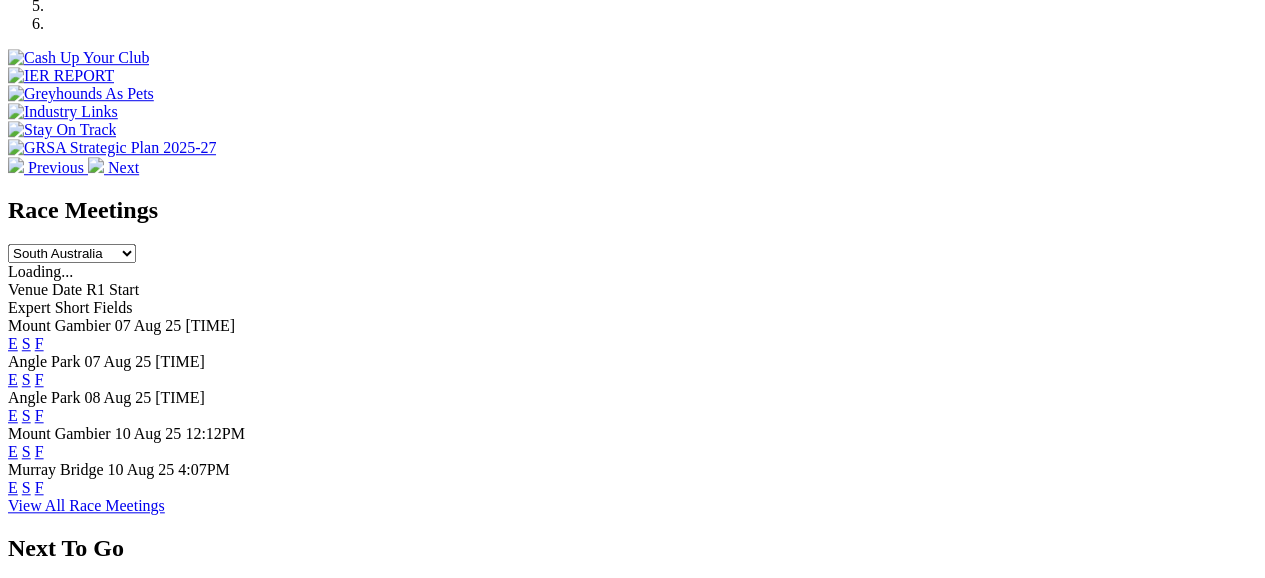 click on "F" at bounding box center (39, 379) 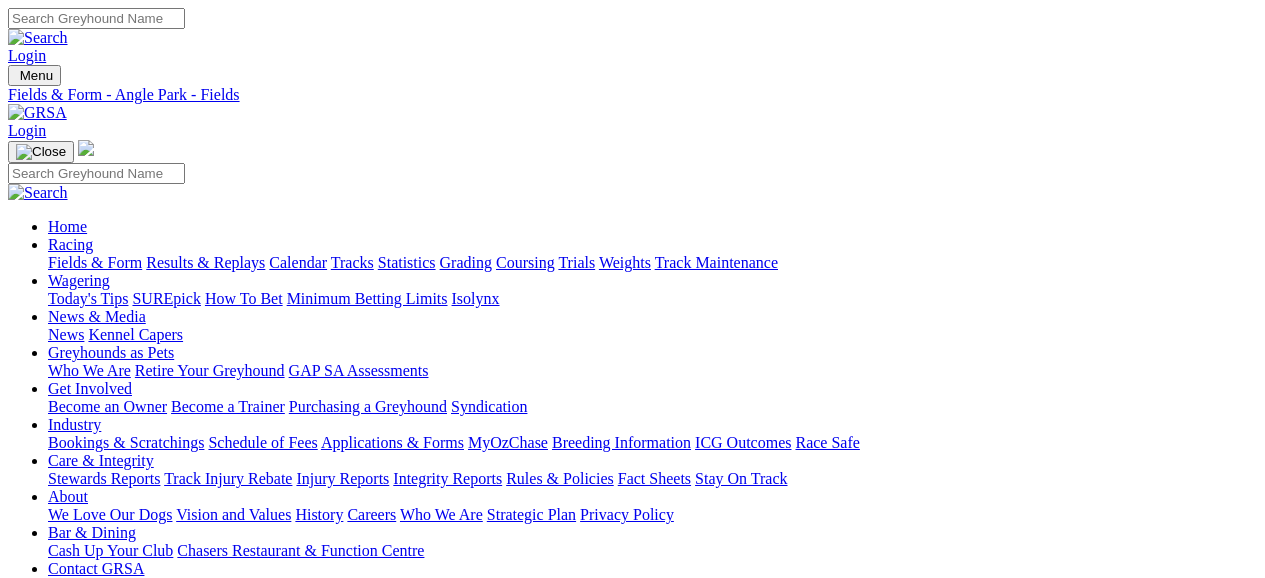 scroll, scrollTop: 0, scrollLeft: 0, axis: both 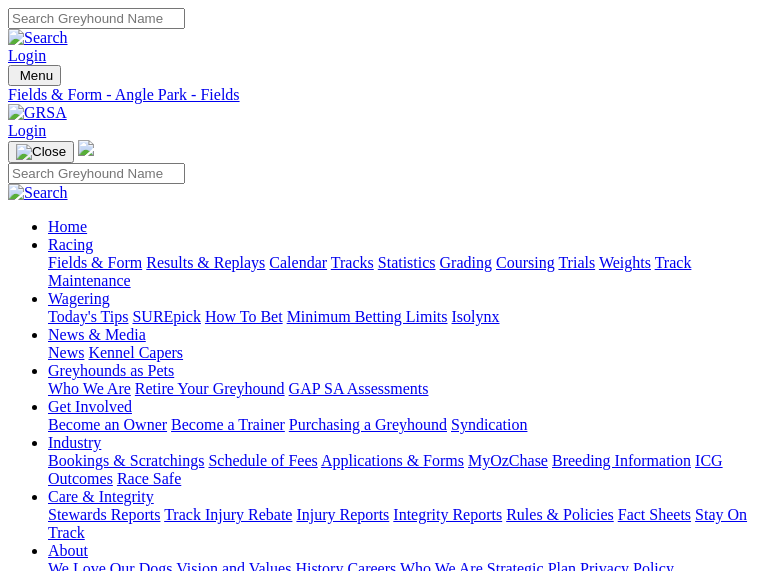 drag, startPoint x: 62, startPoint y: 62, endPoint x: 25, endPoint y: 45, distance: 40.718548 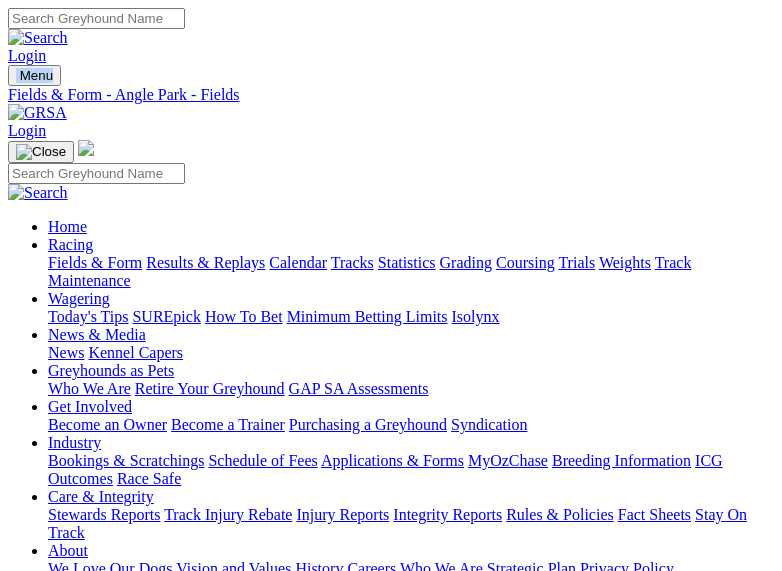 click at bounding box center [16, 80] 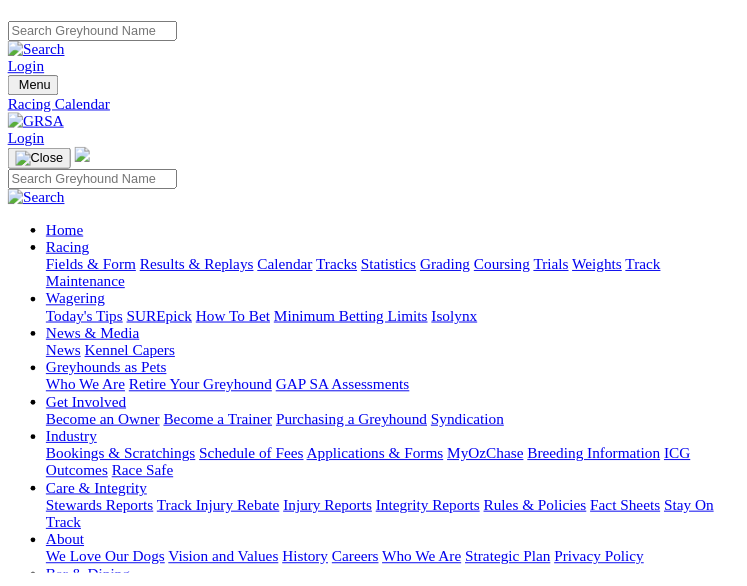 scroll, scrollTop: 0, scrollLeft: 0, axis: both 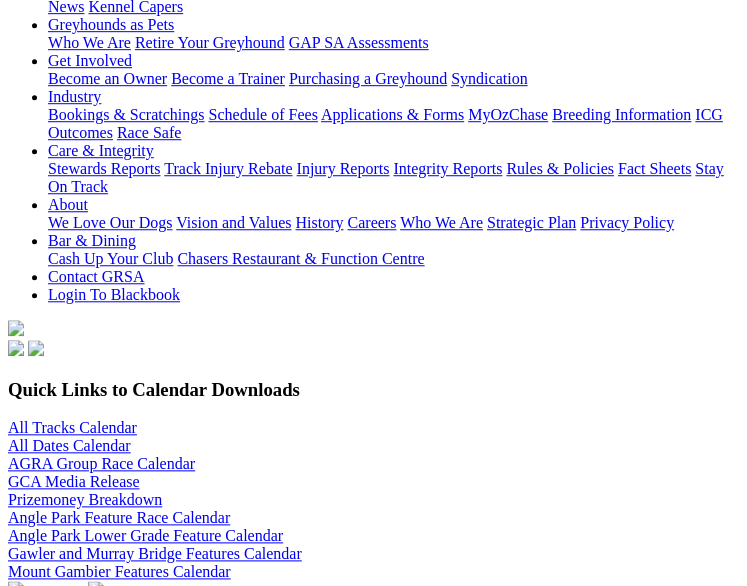 click on "All SA Tracks
Angle Park
Gawler
Mount Gambier
Murray Bridge
Virginia GOTBA Coursing" at bounding box center (95, 610) 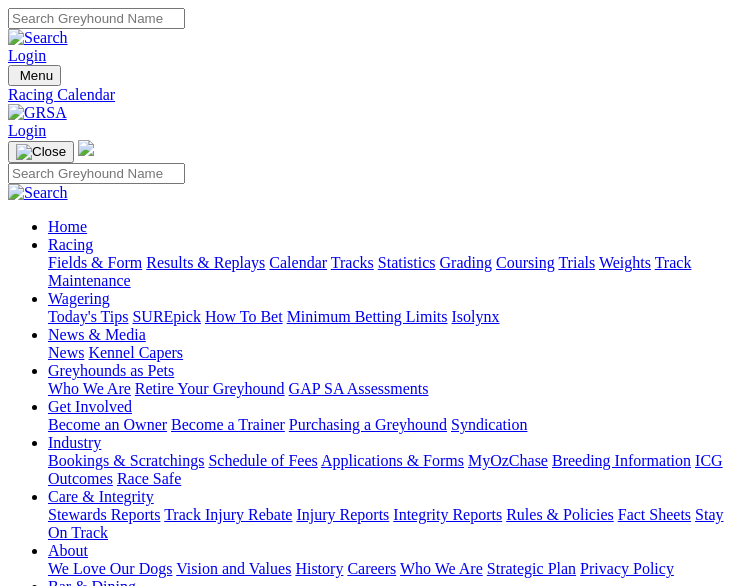 scroll, scrollTop: 0, scrollLeft: 0, axis: both 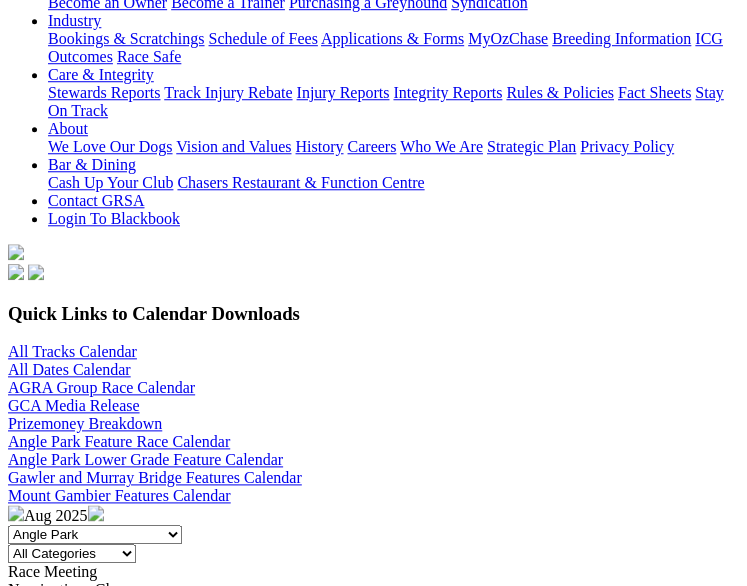click on "22" at bounding box center (16, 1831) 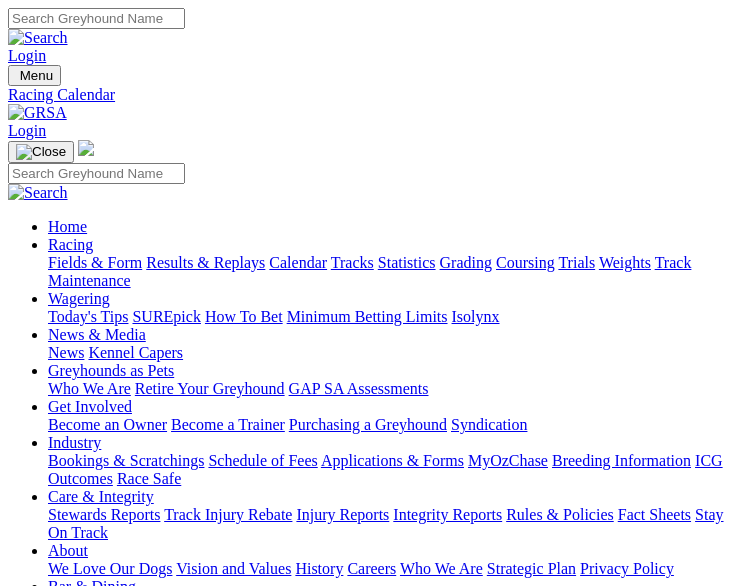 scroll, scrollTop: 0, scrollLeft: 0, axis: both 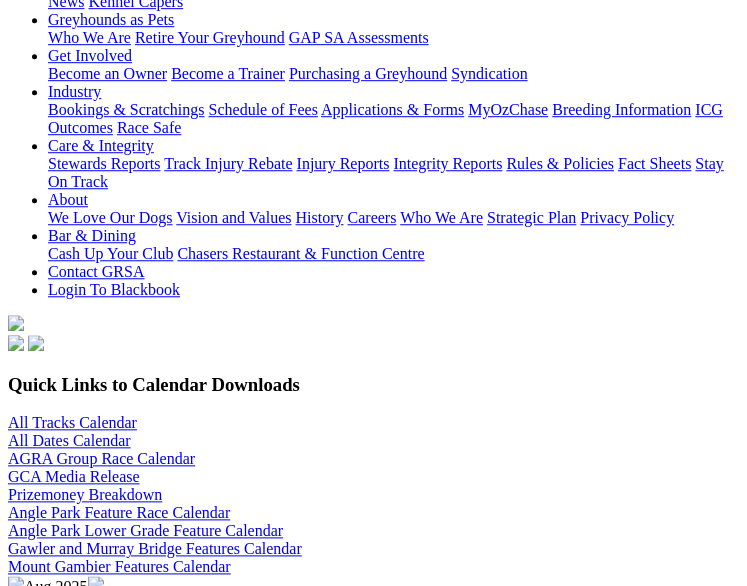 click on "All SA Tracks
Angle Park
Gawler
Mount Gambier
Murray Bridge
Virginia GOTBA Coursing" at bounding box center (95, 605) 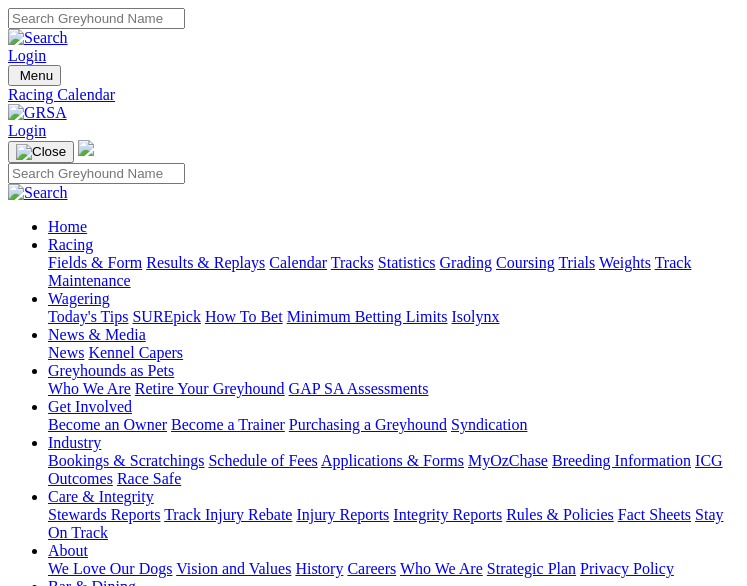 scroll, scrollTop: 0, scrollLeft: 0, axis: both 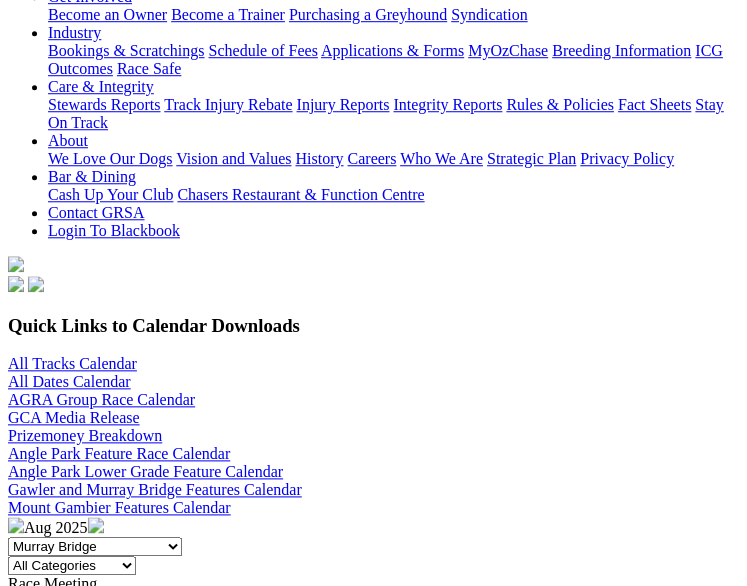 click on "All SA Tracks
Angle Park
Gawler
Mount Gambier
Murray Bridge
Virginia GOTBA Coursing" at bounding box center [95, 546] 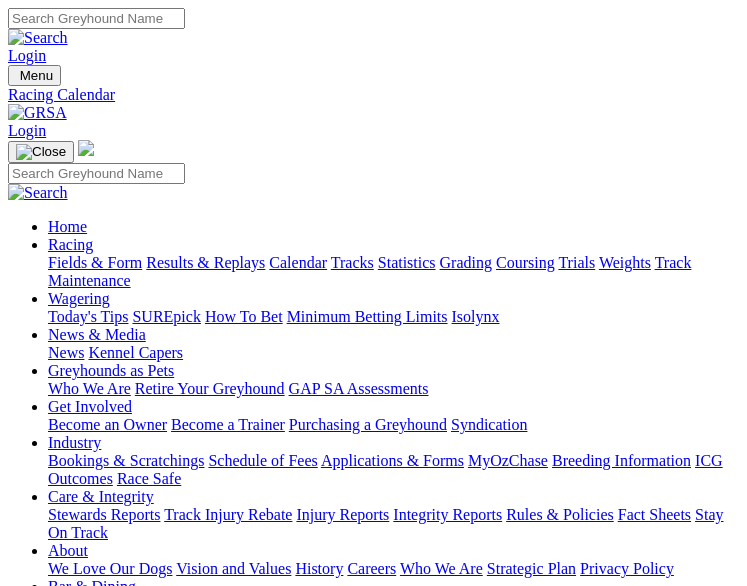 scroll, scrollTop: 0, scrollLeft: 0, axis: both 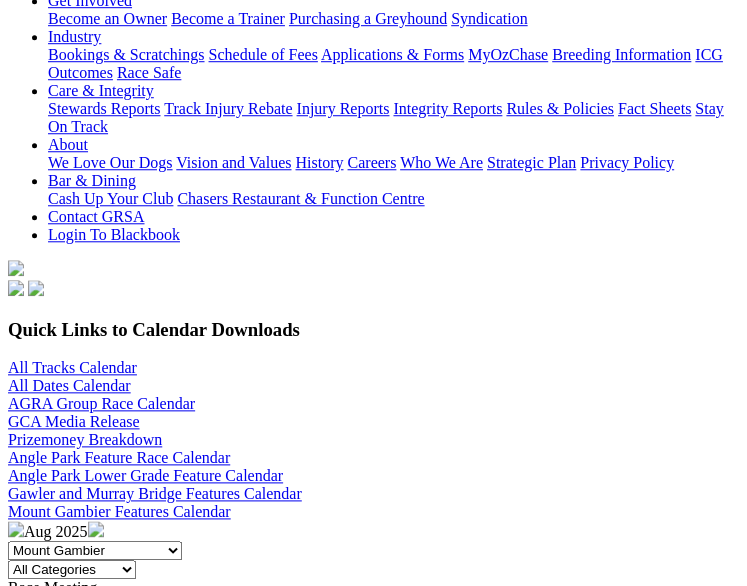 click on "All SA Tracks
Angle Park
Gawler
Mount Gambier
Murray Bridge
Virginia GOTBA Coursing" at bounding box center (95, 550) 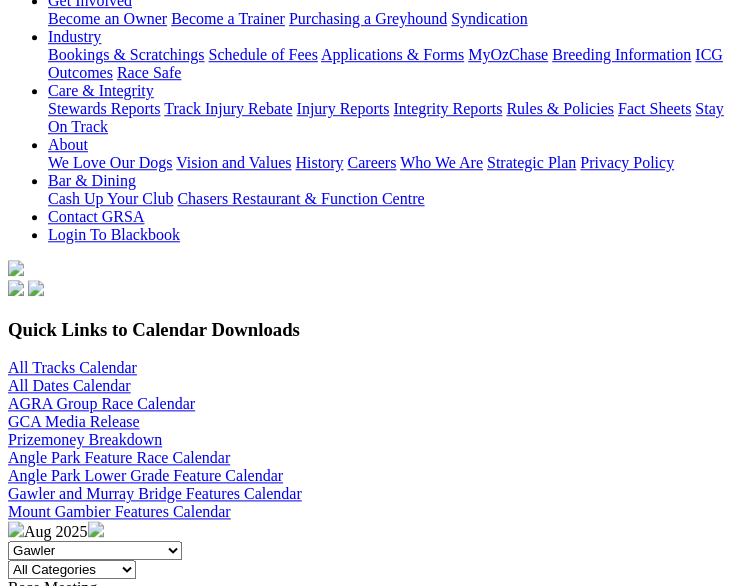 click on "All SA Tracks
Angle Park
Gawler
Mount Gambier
Murray Bridge
Virginia GOTBA Coursing" at bounding box center (95, 550) 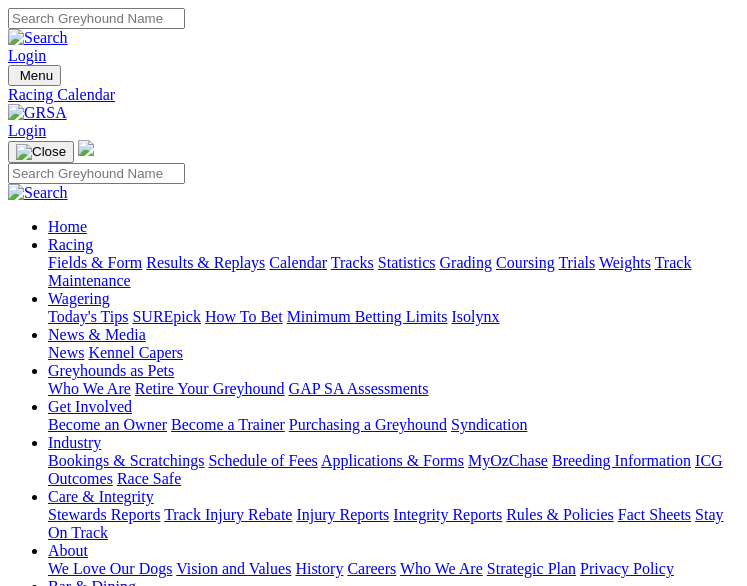 scroll, scrollTop: 0, scrollLeft: 0, axis: both 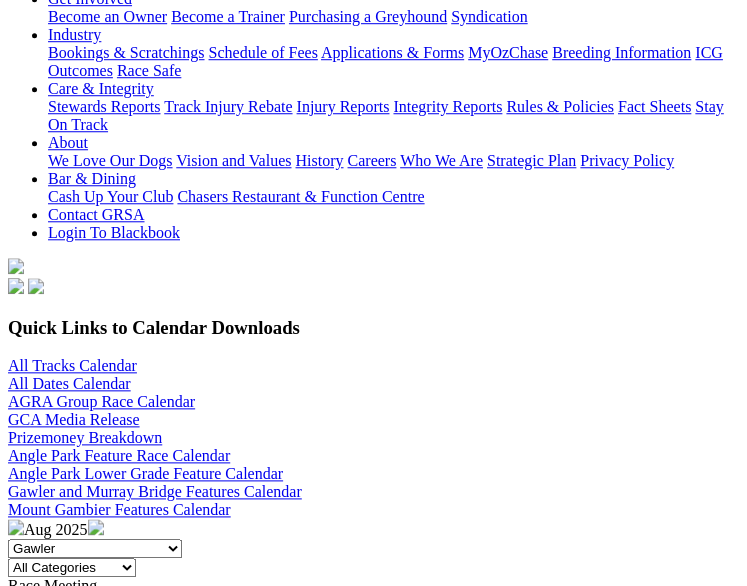 click on "All SA Tracks
Angle Park
Gawler
Mount Gambier
Murray Bridge
Virginia GOTBA Coursing" at bounding box center (95, 548) 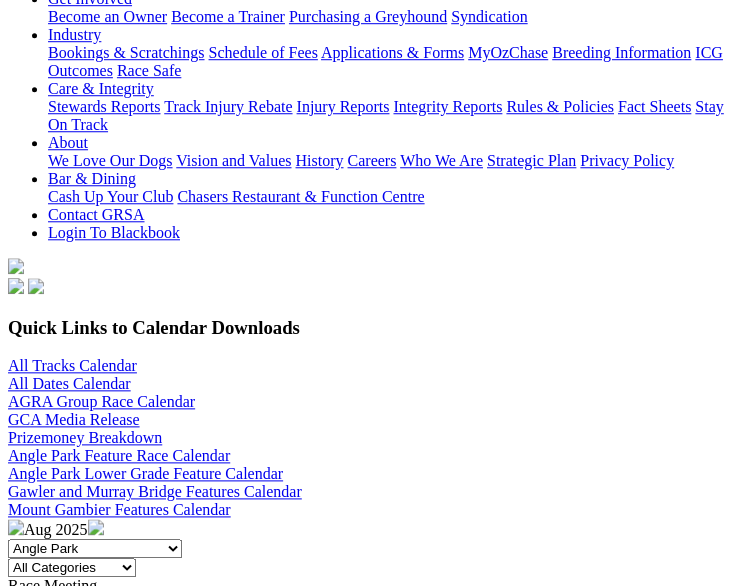 click on "All SA Tracks
Angle Park
Gawler
Mount Gambier
Murray Bridge
Virginia GOTBA Coursing" at bounding box center (95, 548) 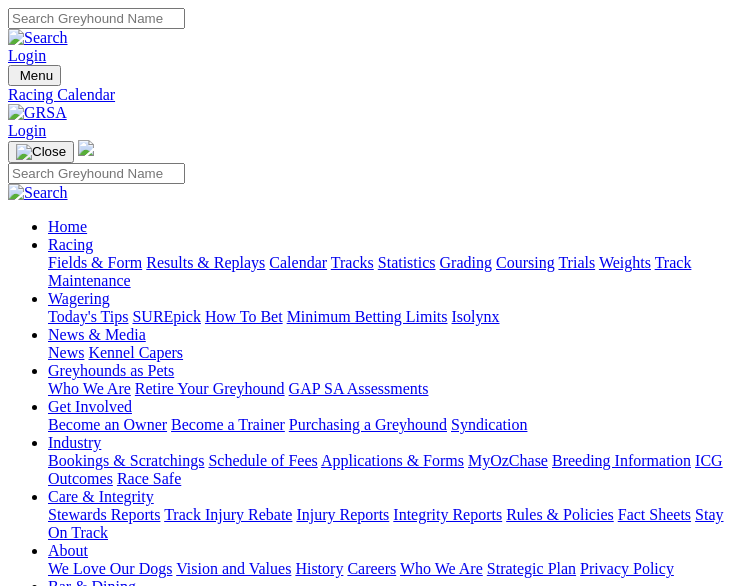 scroll, scrollTop: 0, scrollLeft: 0, axis: both 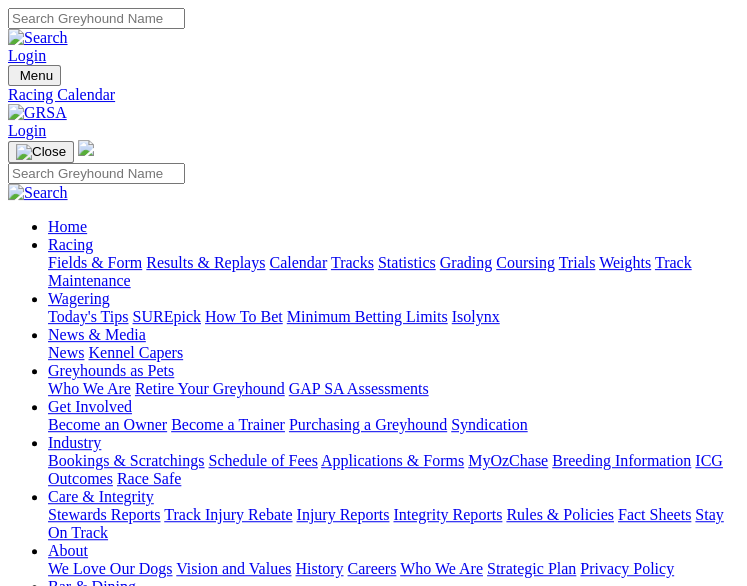 click at bounding box center [16, 80] 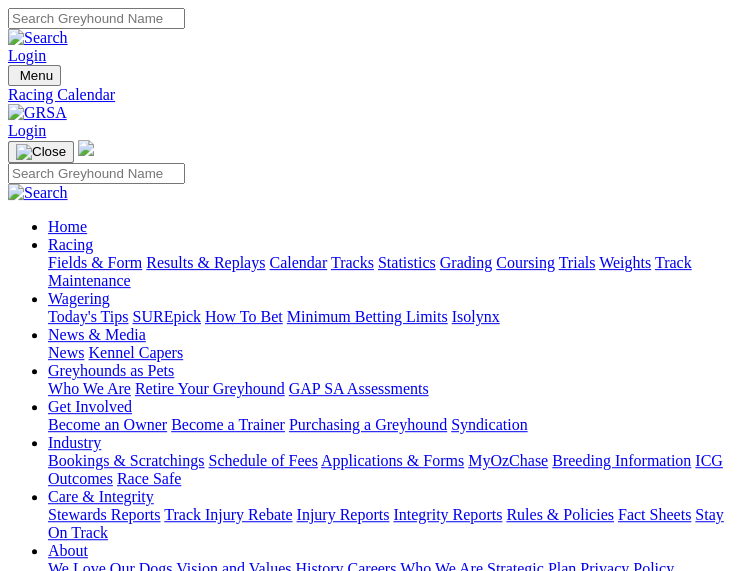 click on "Home" at bounding box center (67, 226) 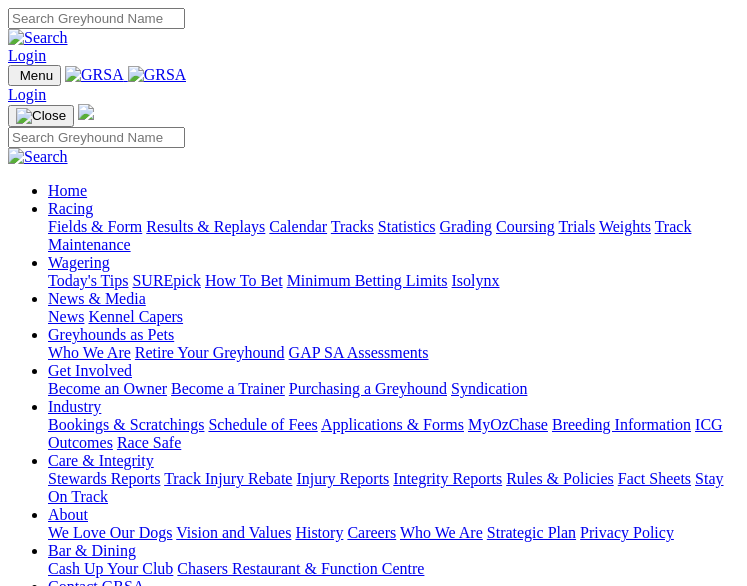 scroll, scrollTop: 0, scrollLeft: 0, axis: both 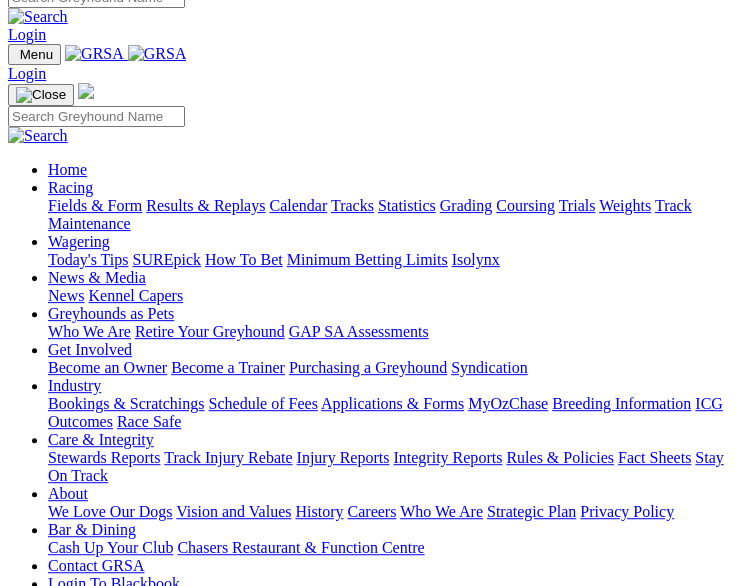 click at bounding box center (16, 59) 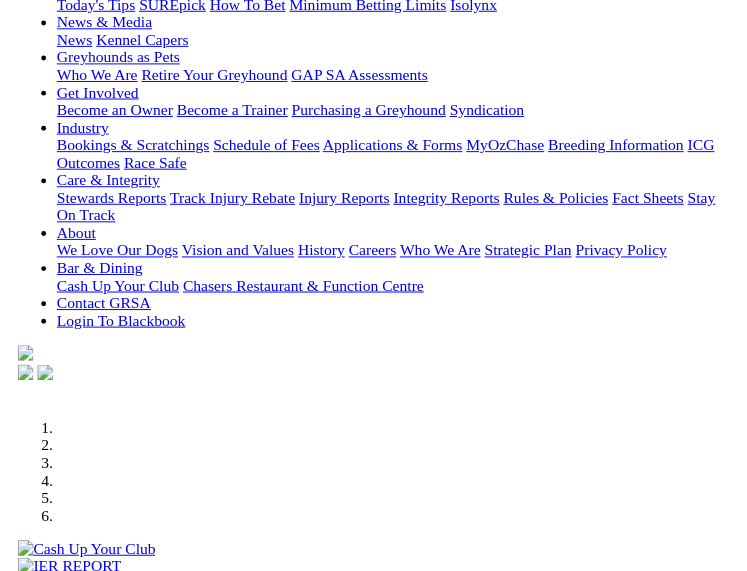 scroll, scrollTop: 21, scrollLeft: 0, axis: vertical 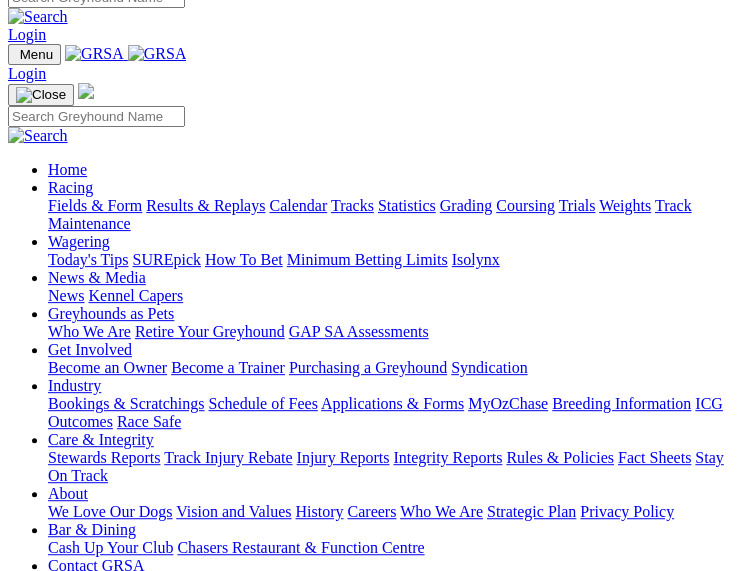 click on "Care & Integrity" at bounding box center (101, 439) 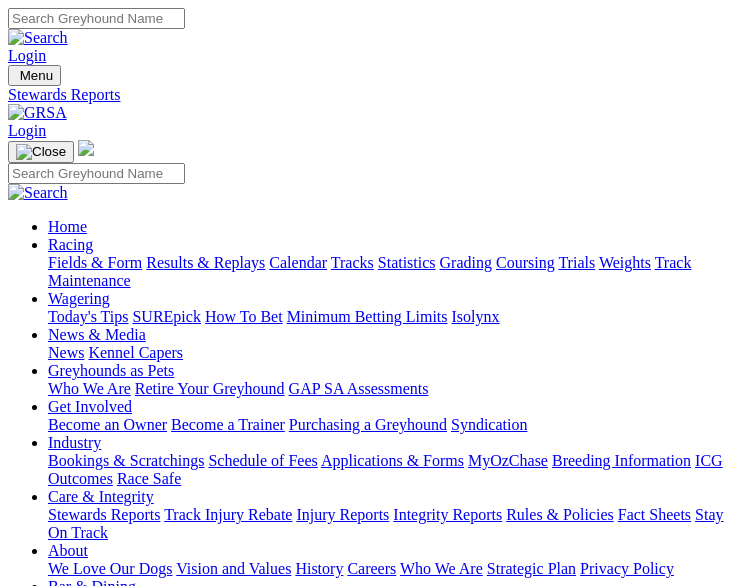 scroll, scrollTop: 0, scrollLeft: 0, axis: both 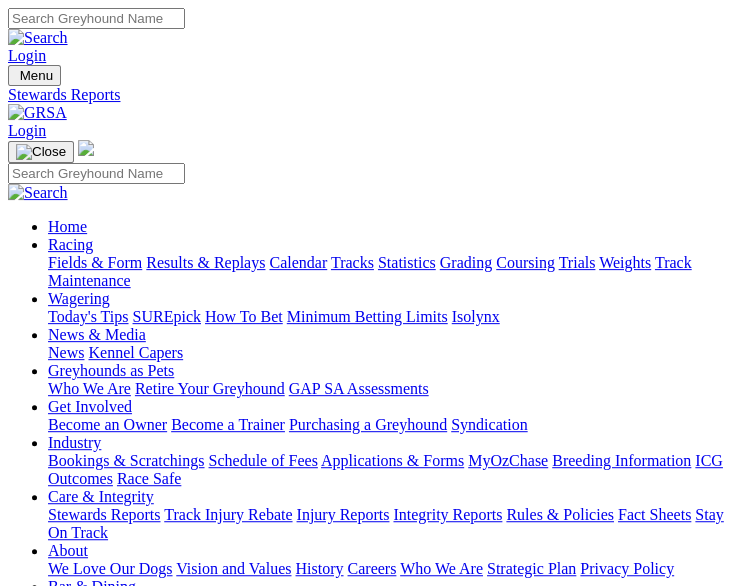 click on "Murray Bridge Straight" at bounding box center [90, 814] 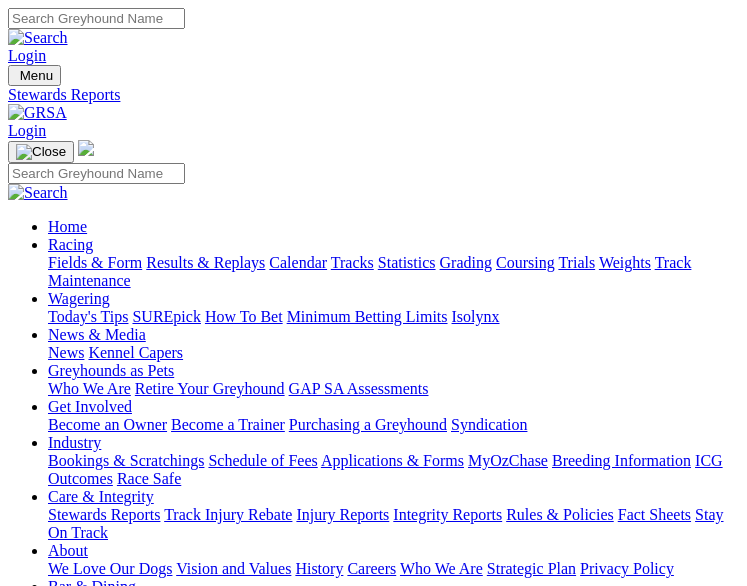 scroll, scrollTop: 0, scrollLeft: 0, axis: both 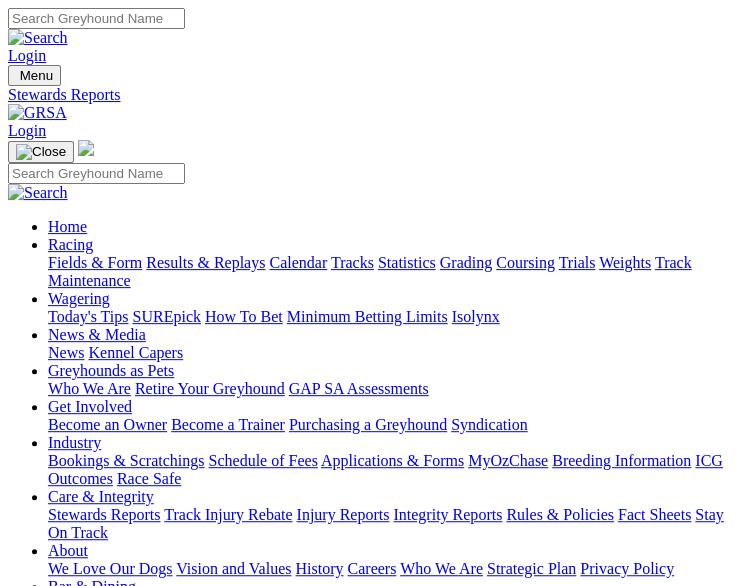 click on "Angle Park" at bounding box center (47, 852) 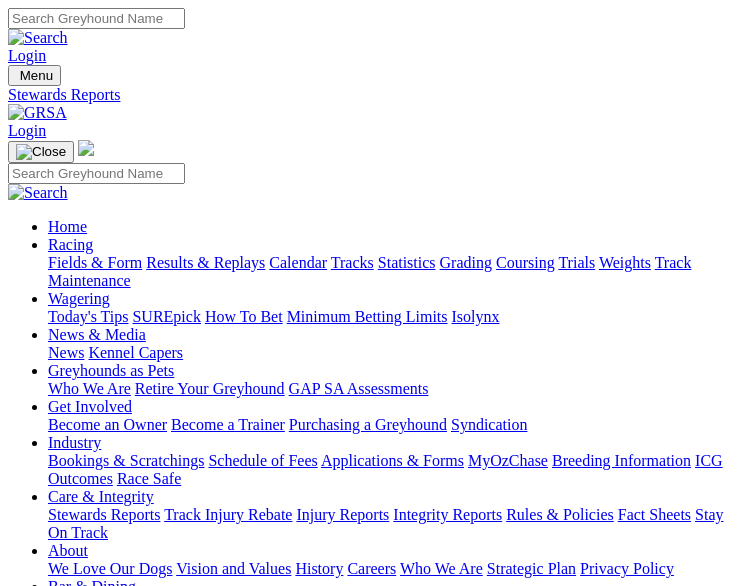 scroll, scrollTop: 0, scrollLeft: 0, axis: both 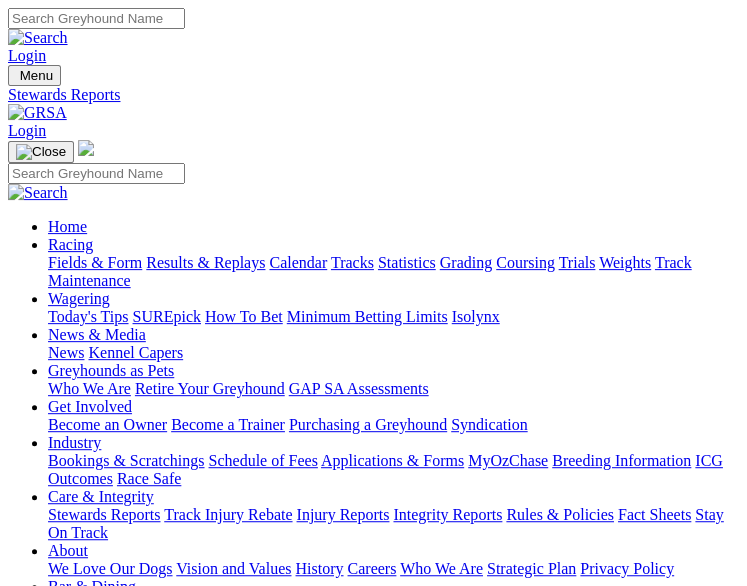 click on "[CITY]
[DATE]" at bounding box center (373, 929) 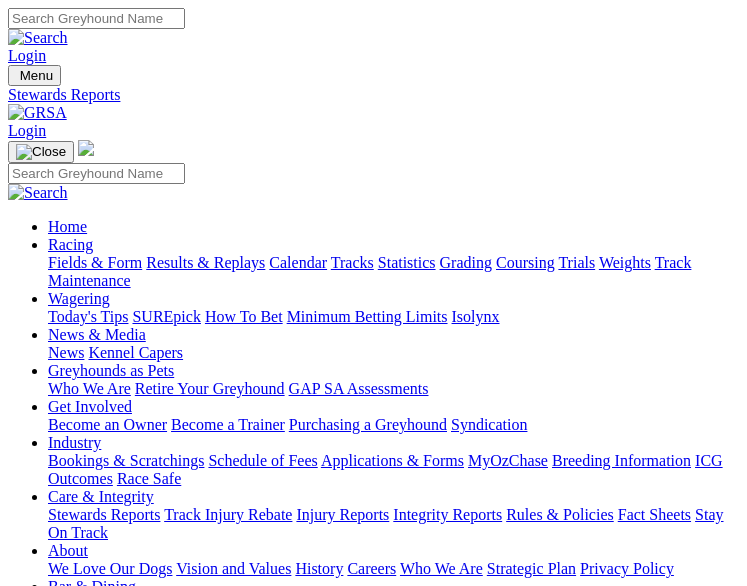 scroll, scrollTop: 0, scrollLeft: 0, axis: both 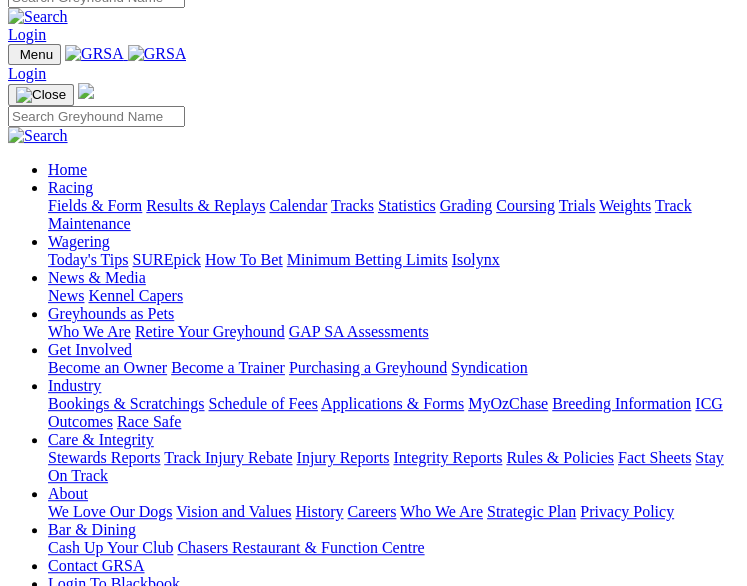 click on "Menu" at bounding box center [36, 54] 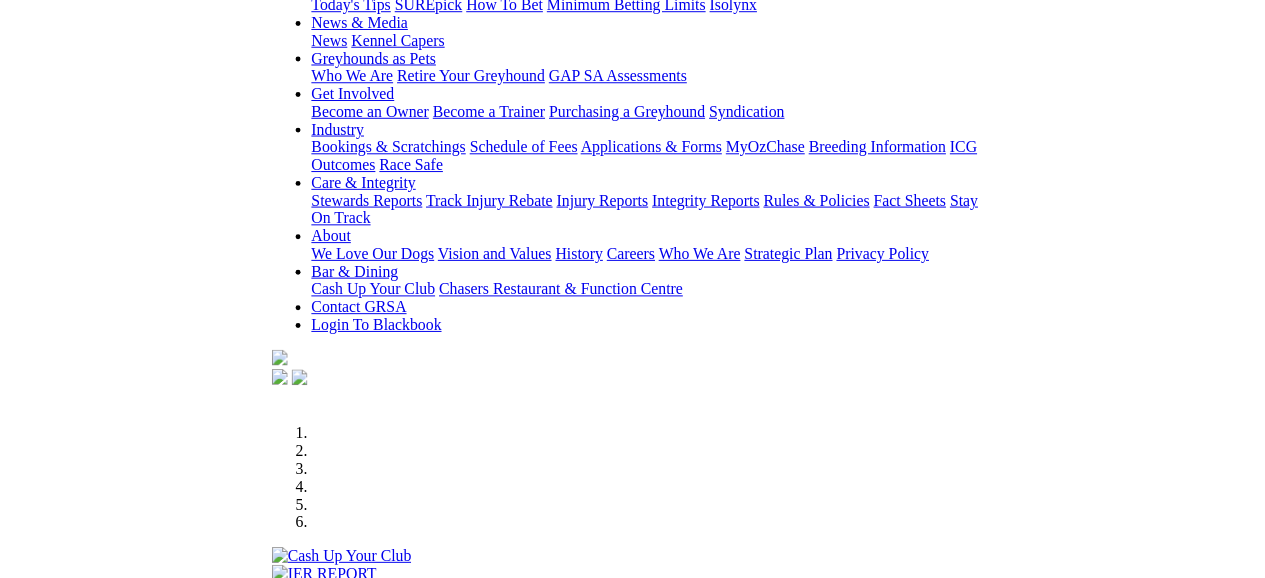 scroll, scrollTop: 21, scrollLeft: 0, axis: vertical 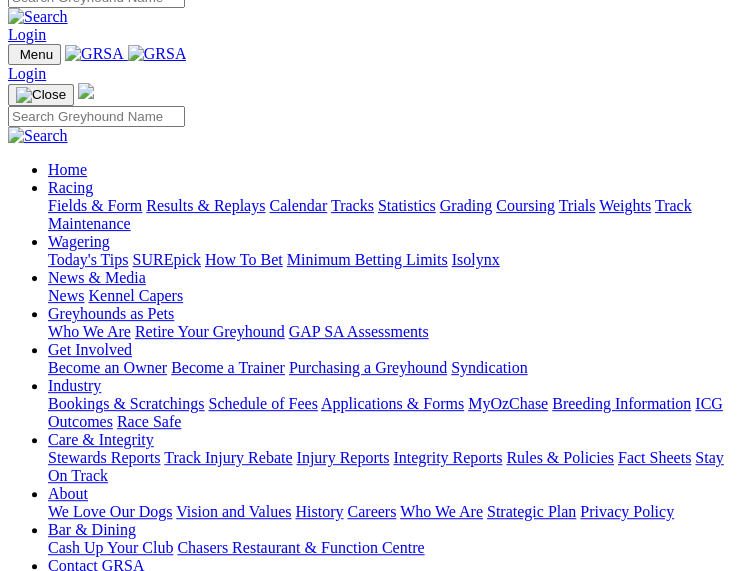 click at bounding box center (41, 95) 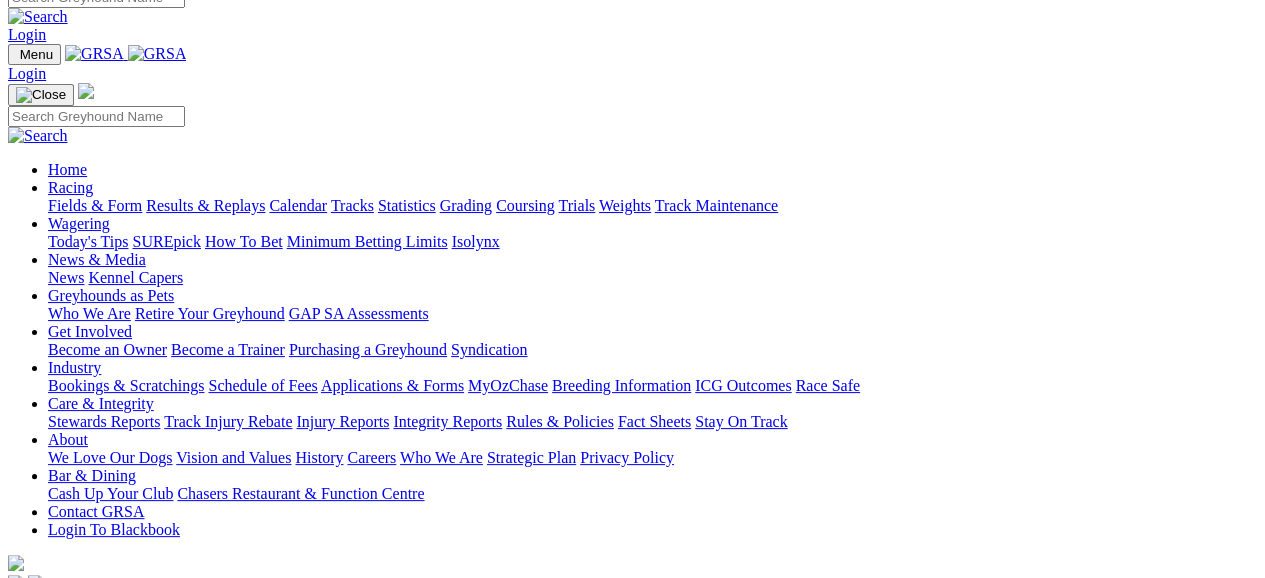 click on "Track Maintenance" at bounding box center (716, 205) 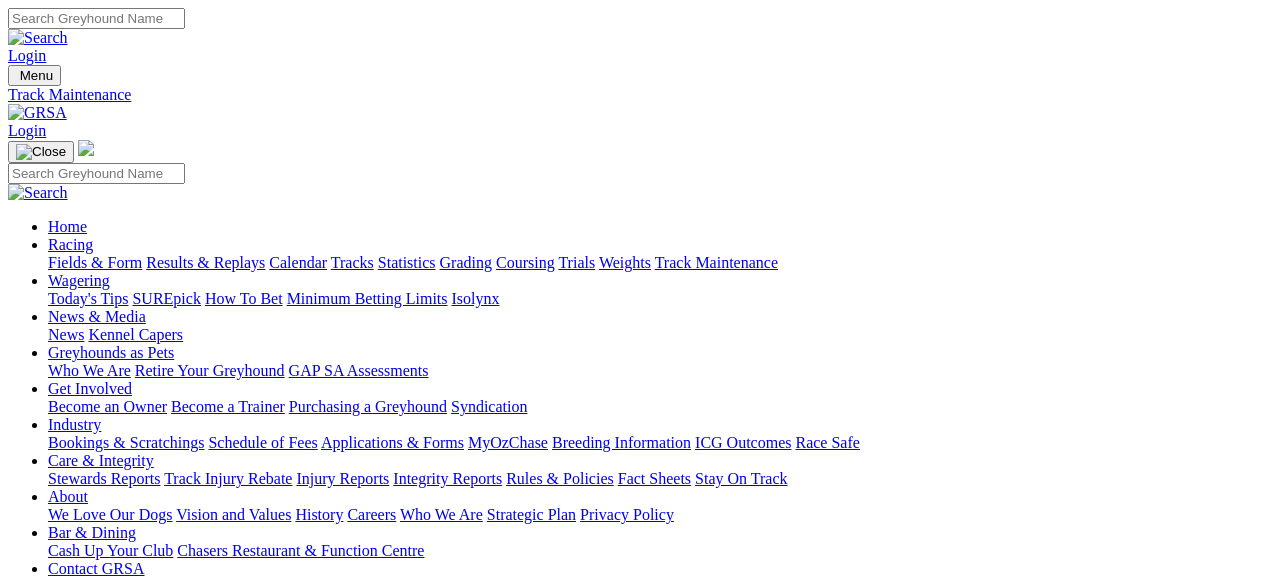 scroll, scrollTop: 0, scrollLeft: 0, axis: both 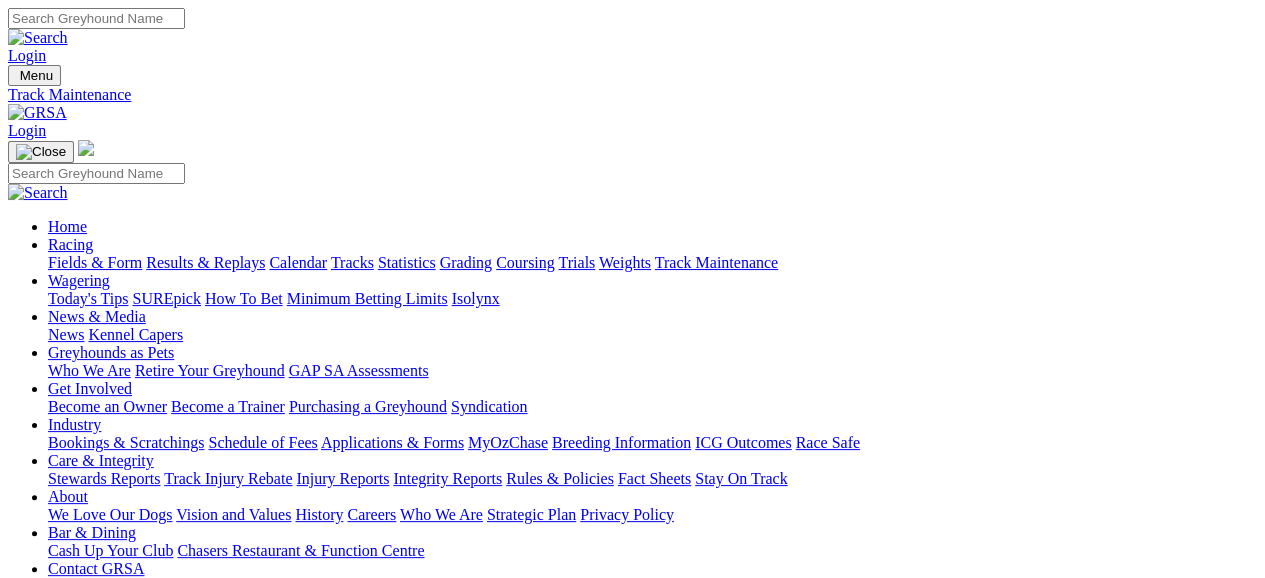 click at bounding box center [37, 112] 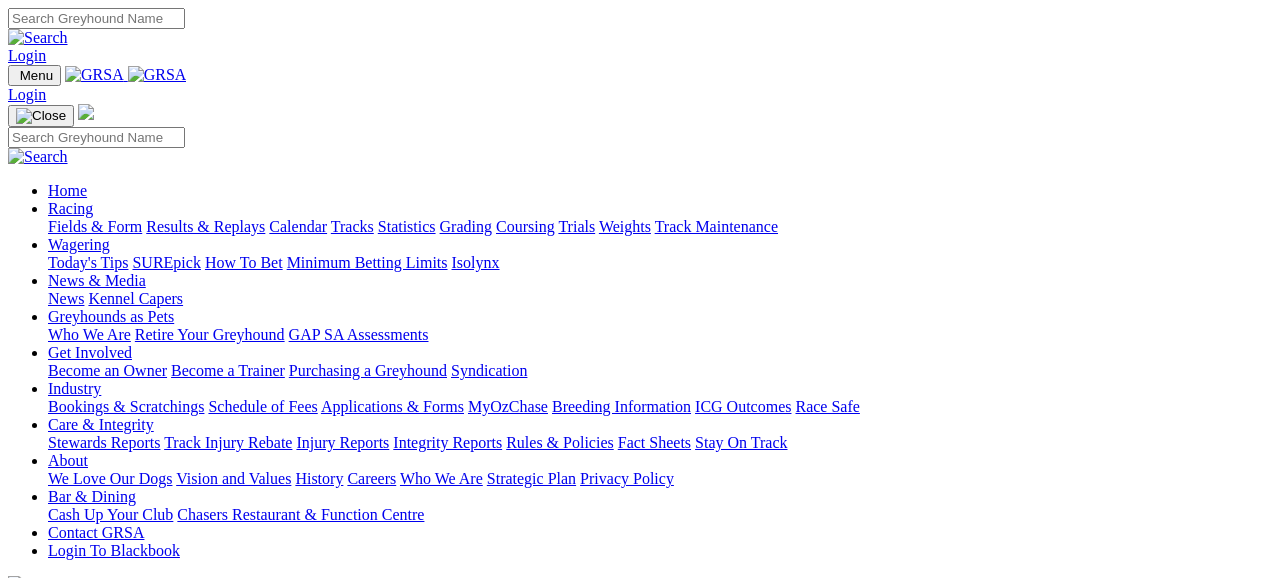 scroll, scrollTop: 505, scrollLeft: 0, axis: vertical 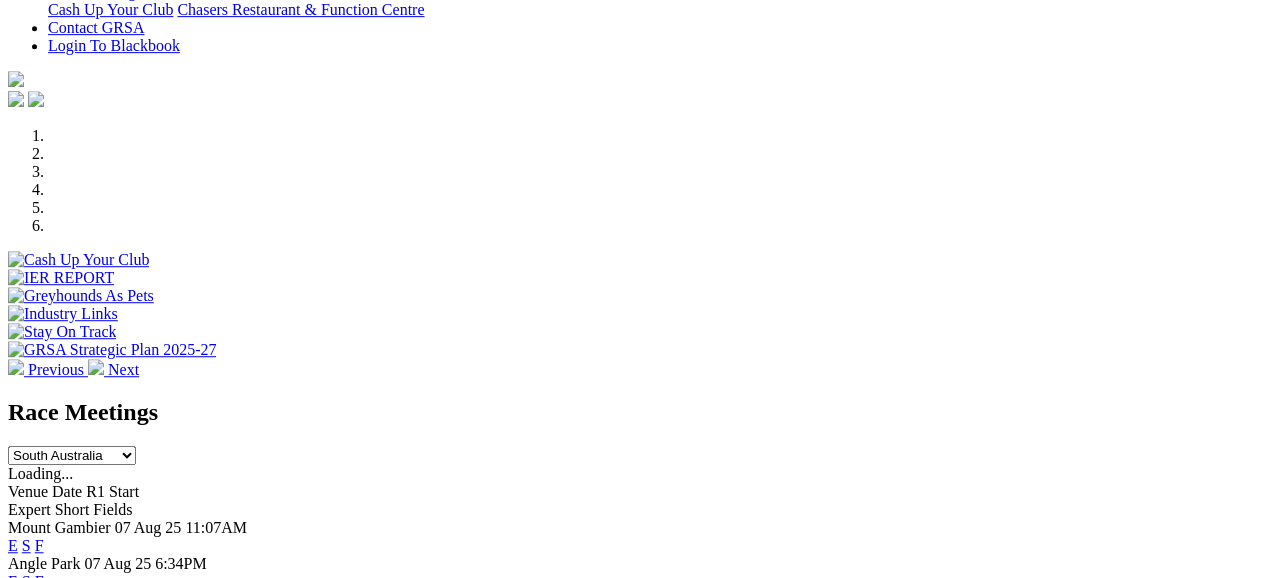 click on "F" at bounding box center [39, 581] 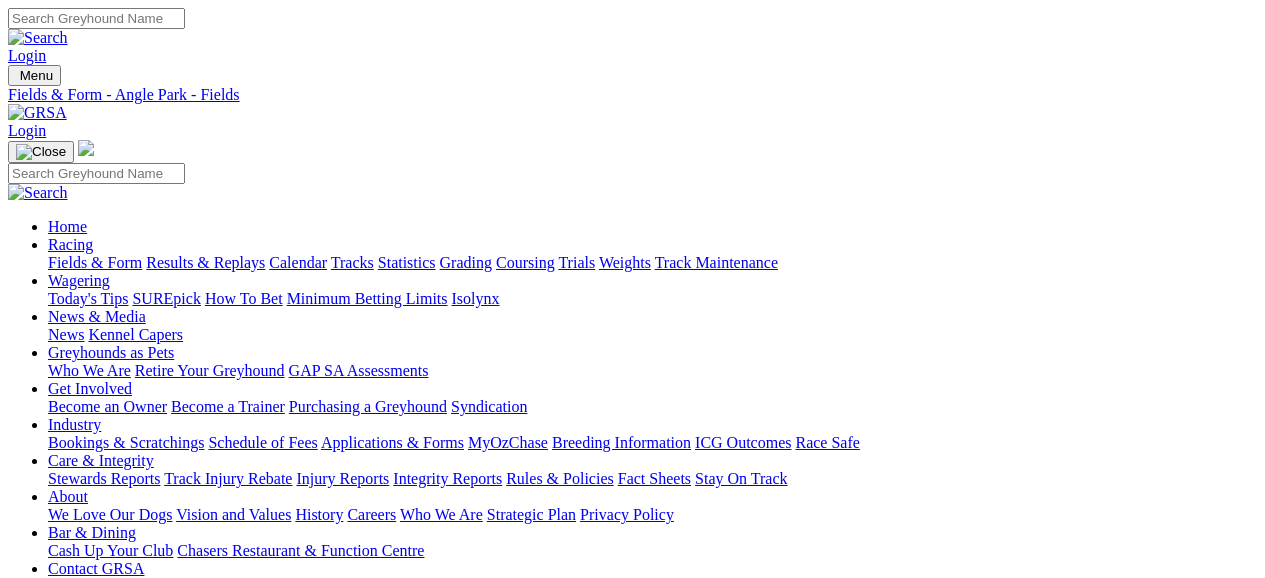 scroll, scrollTop: 0, scrollLeft: 0, axis: both 